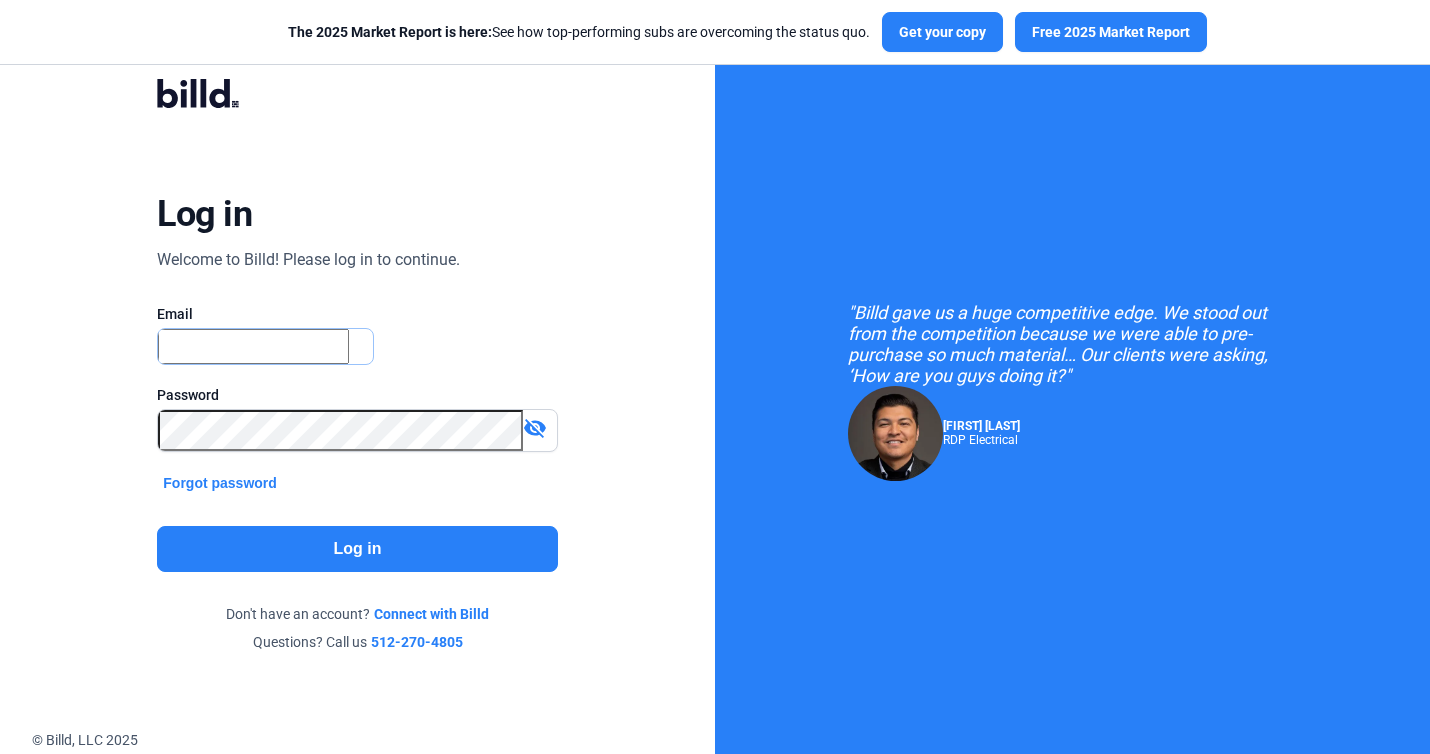 scroll, scrollTop: 0, scrollLeft: 0, axis: both 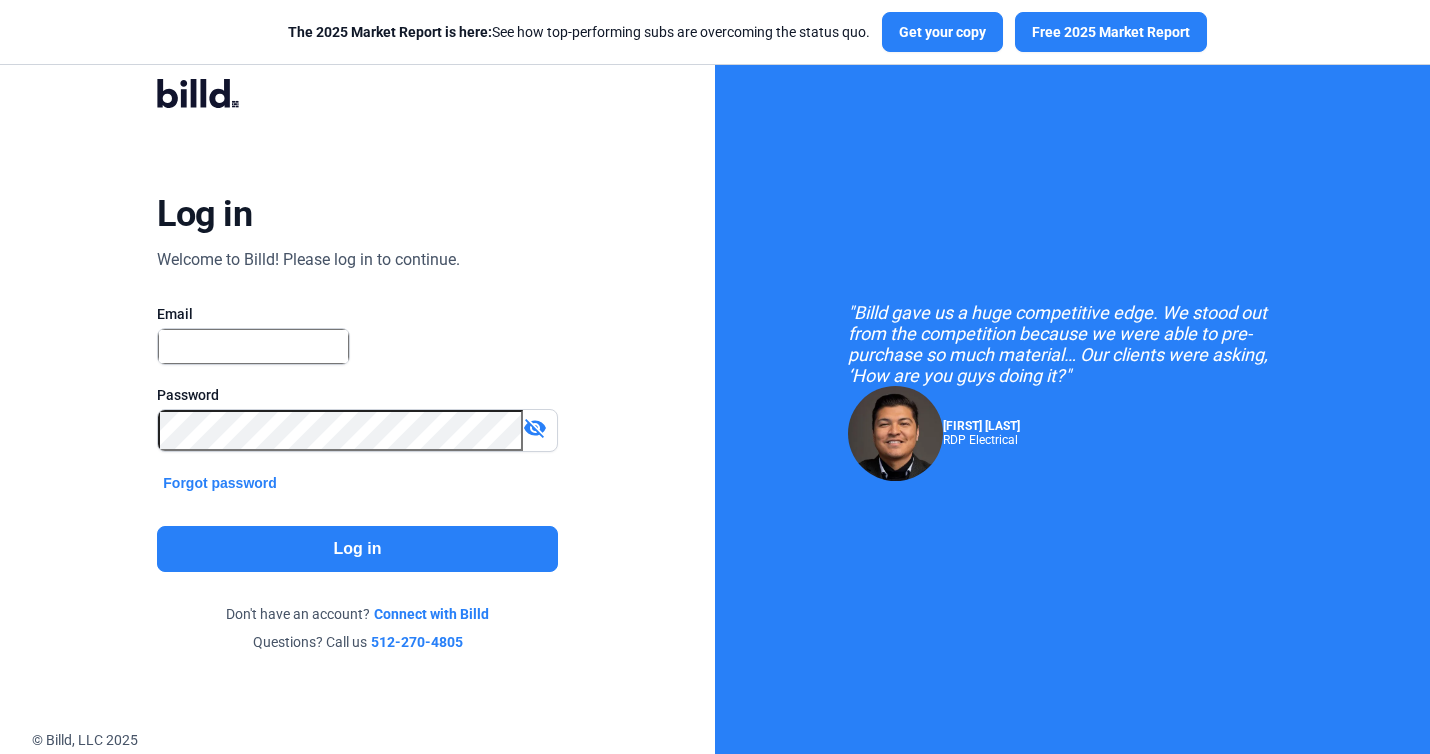 click on "Email" at bounding box center (357, 314) 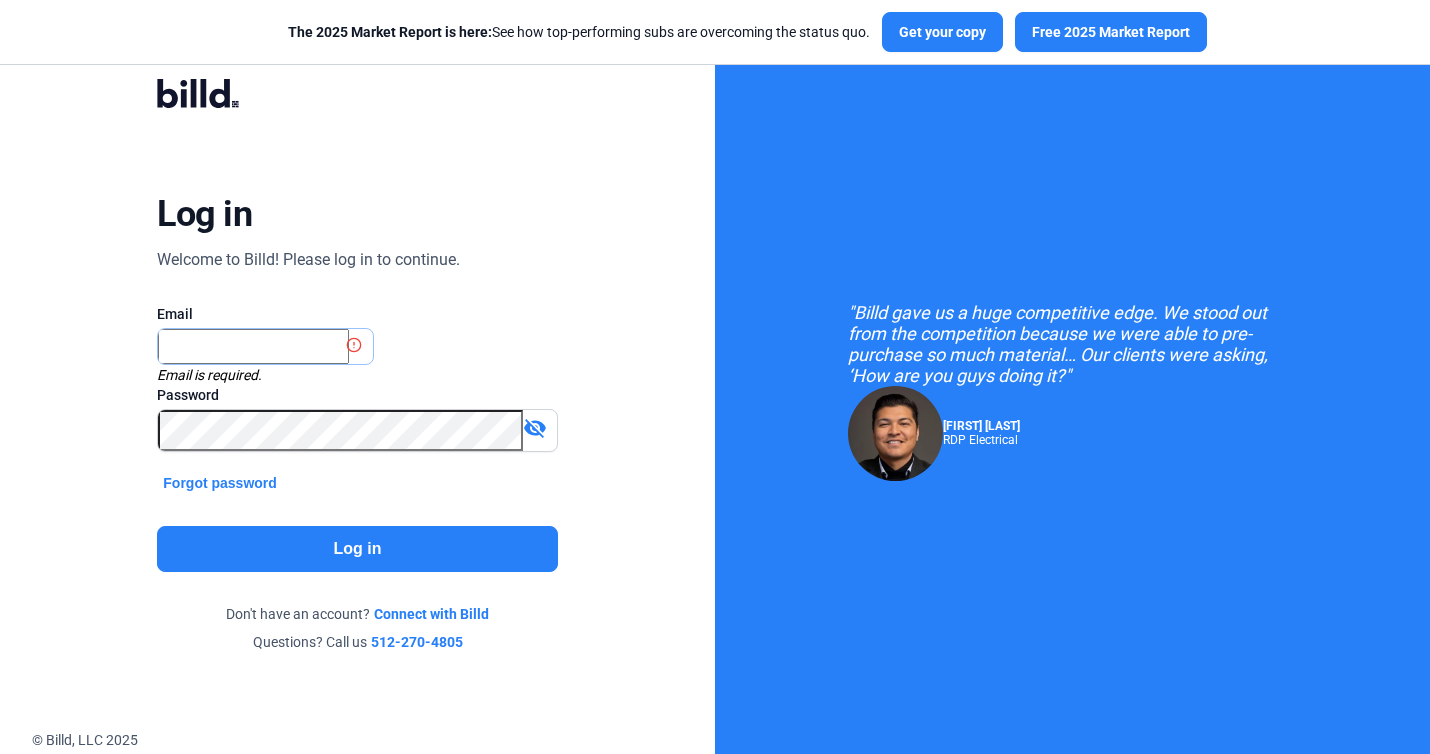 click at bounding box center [253, 346] 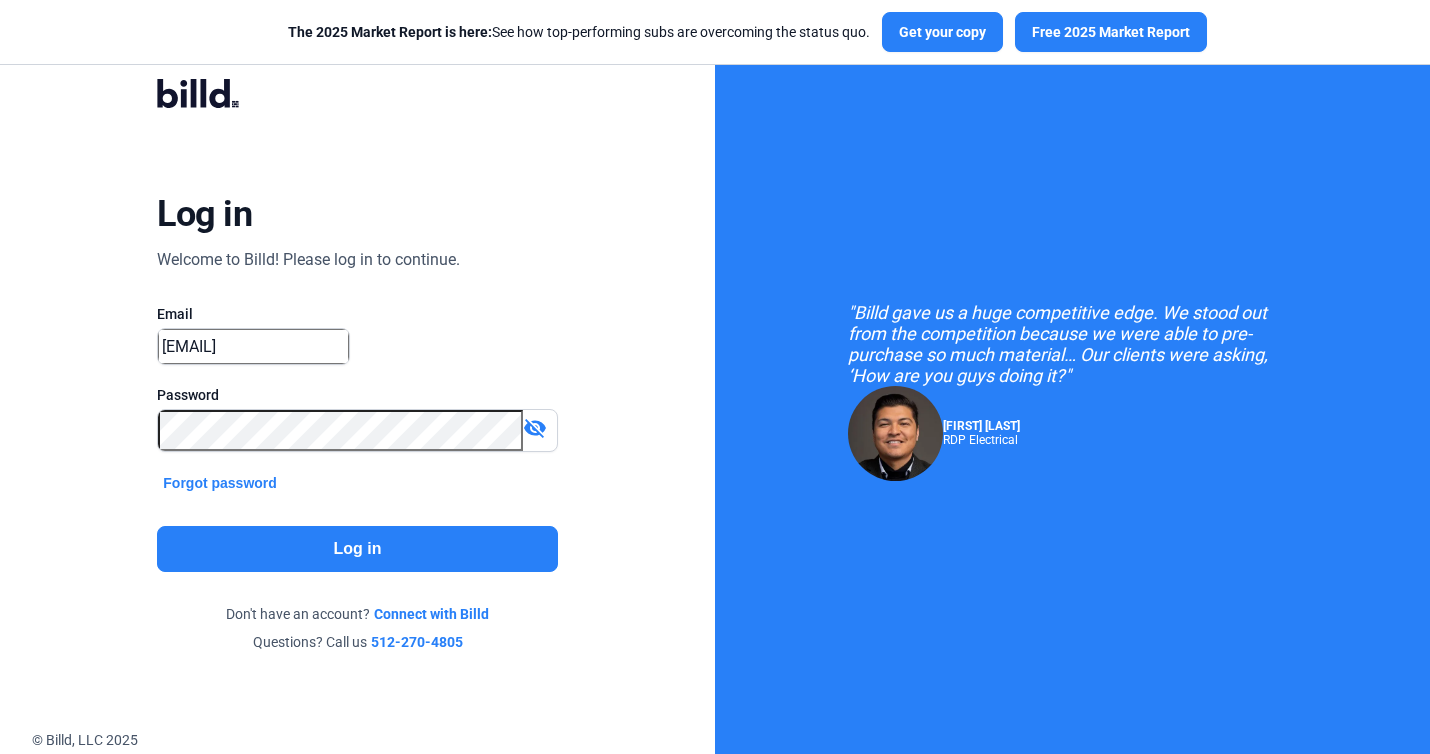 click on "visibility_off" at bounding box center (535, 428) 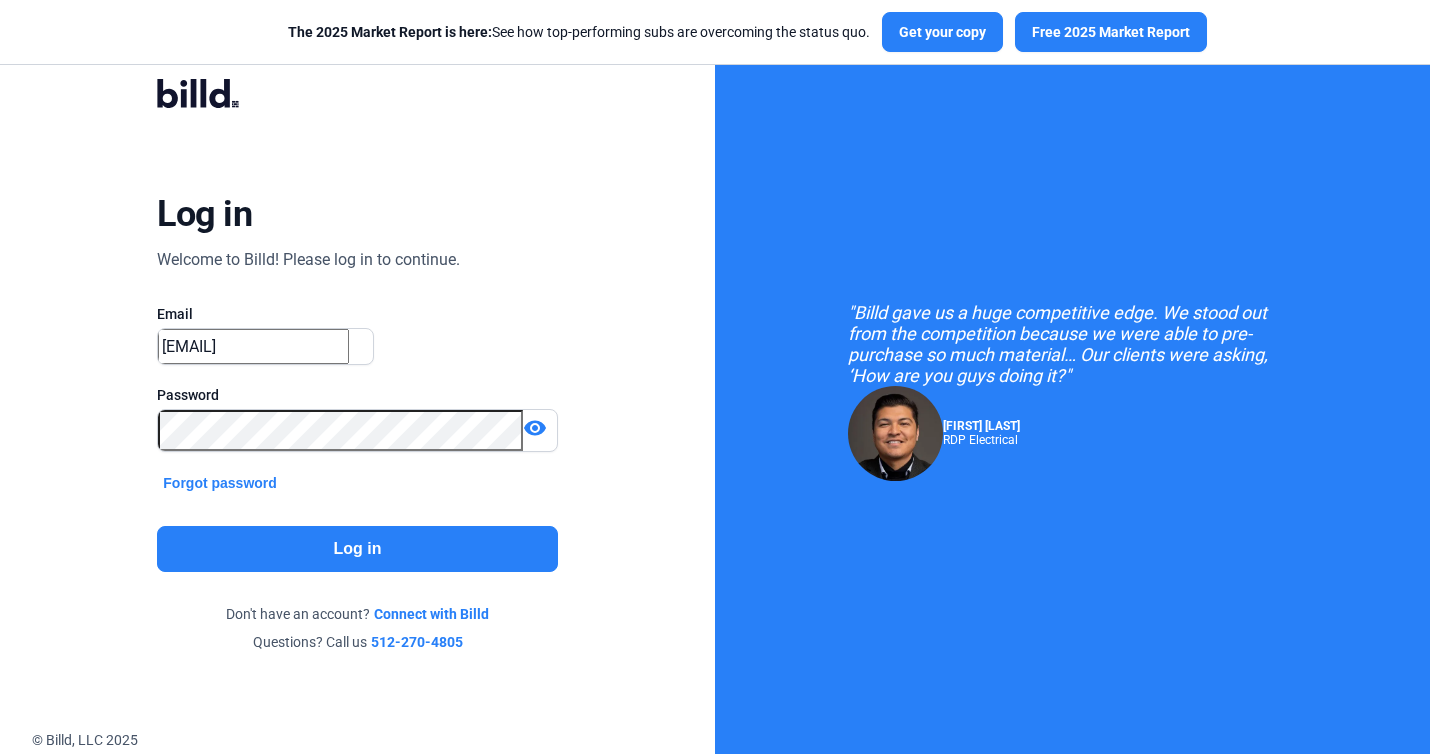 click on "Log in" at bounding box center [357, 549] 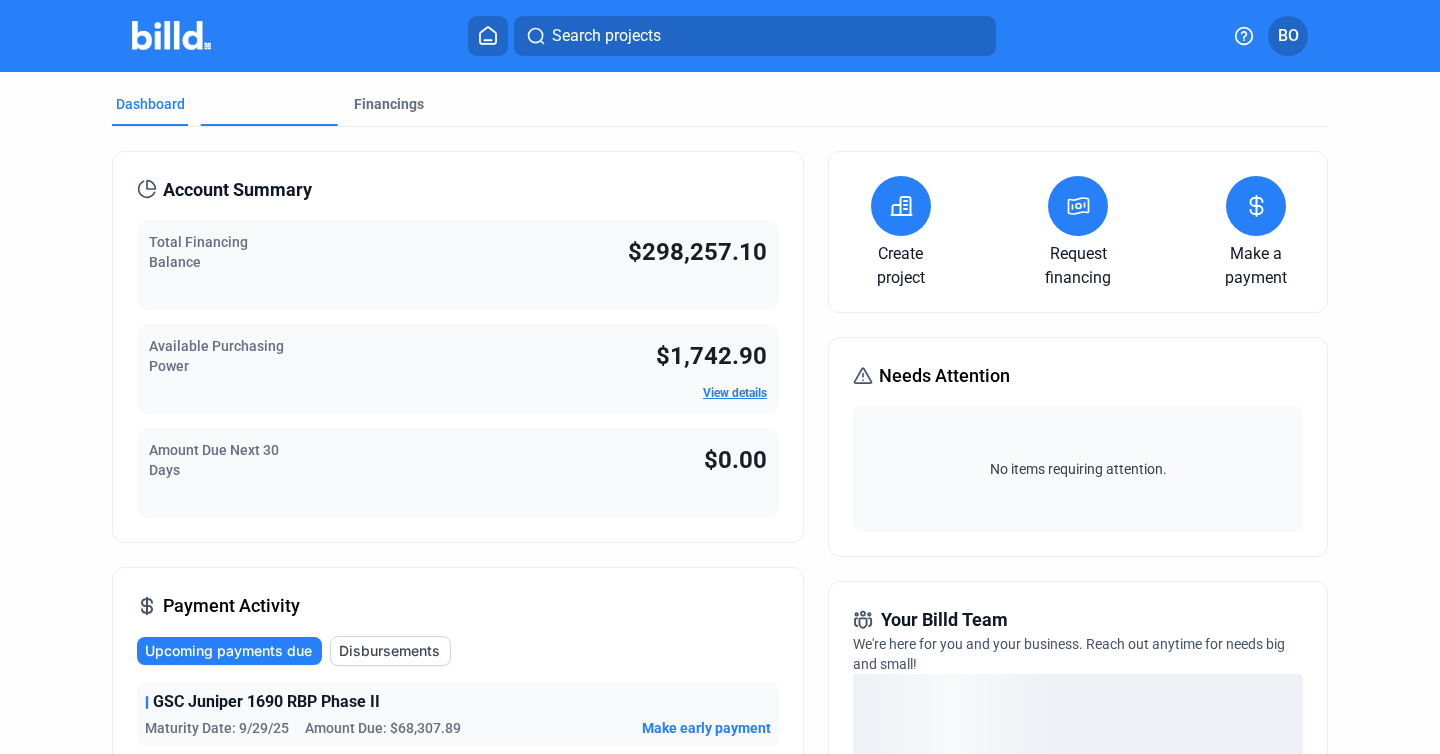 click on "Projects" at bounding box center (231, 165) 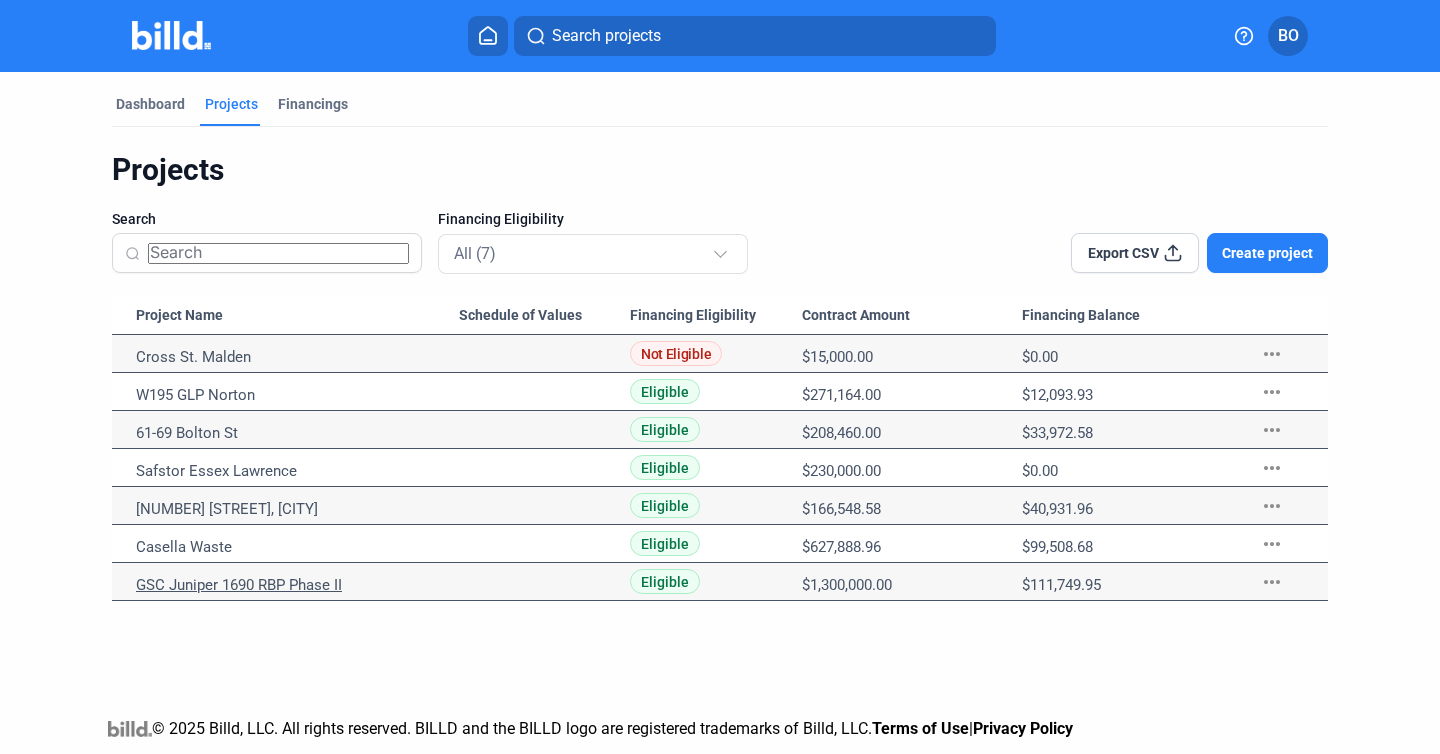 click on "GSC Juniper 1690 RBP Phase II" at bounding box center [297, 357] 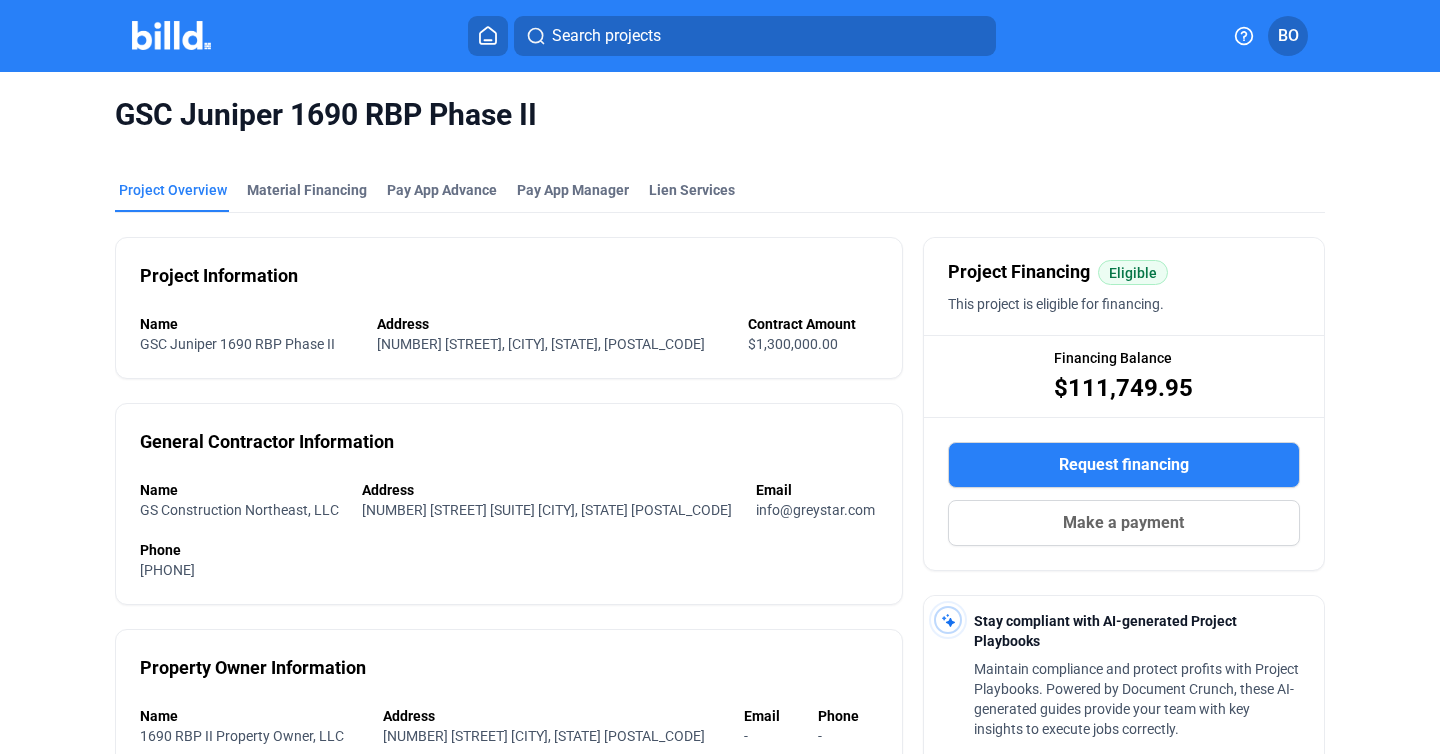 drag, startPoint x: 1202, startPoint y: 385, endPoint x: 1055, endPoint y: 386, distance: 147.0034 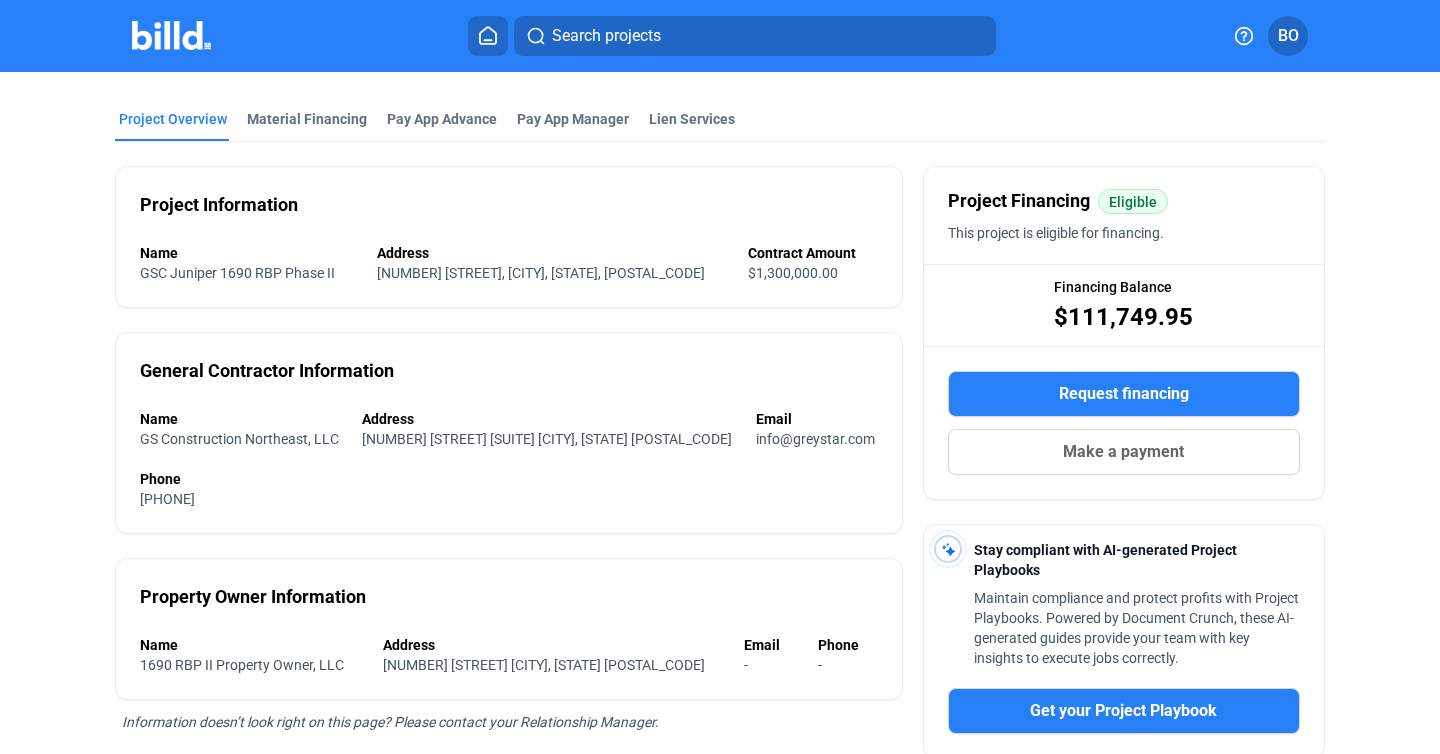 scroll, scrollTop: 59, scrollLeft: 0, axis: vertical 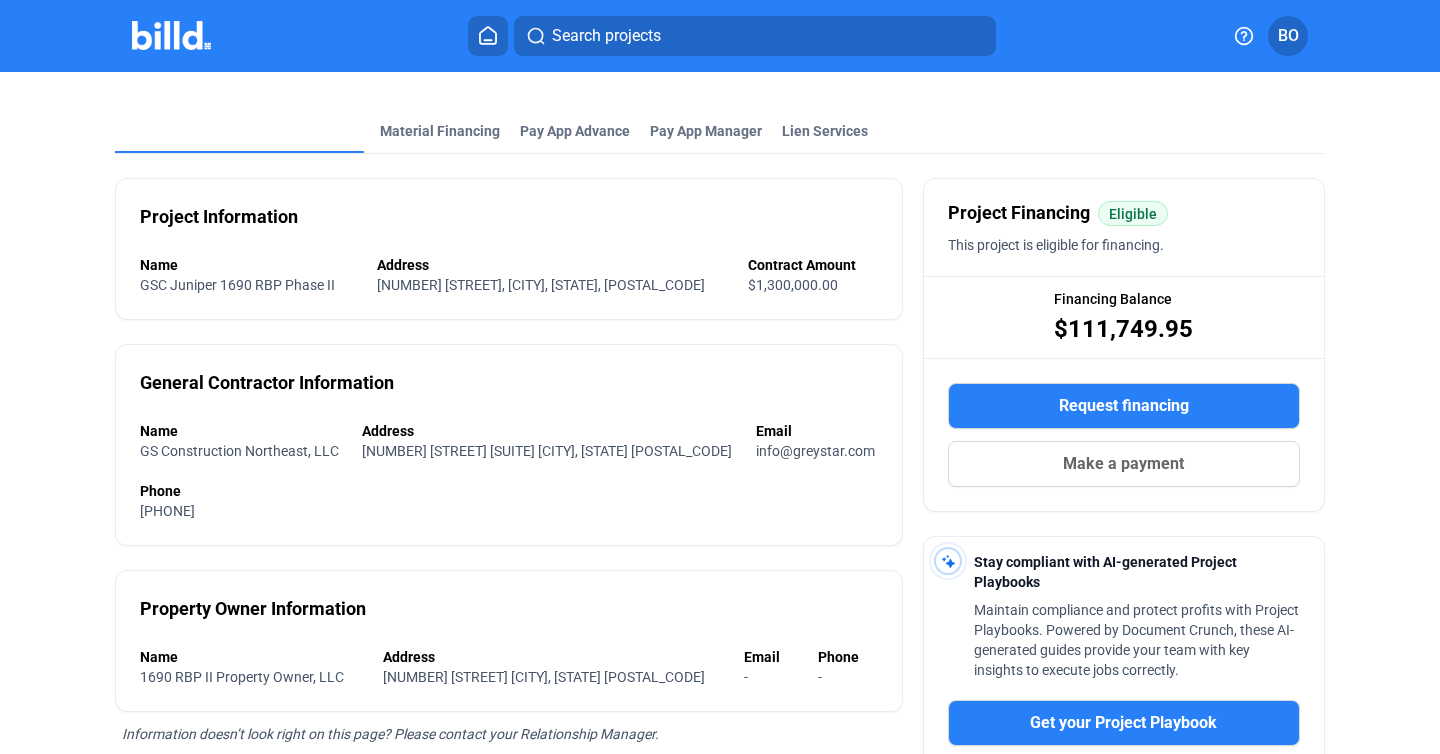 click on "Project Overview" at bounding box center [173, 248] 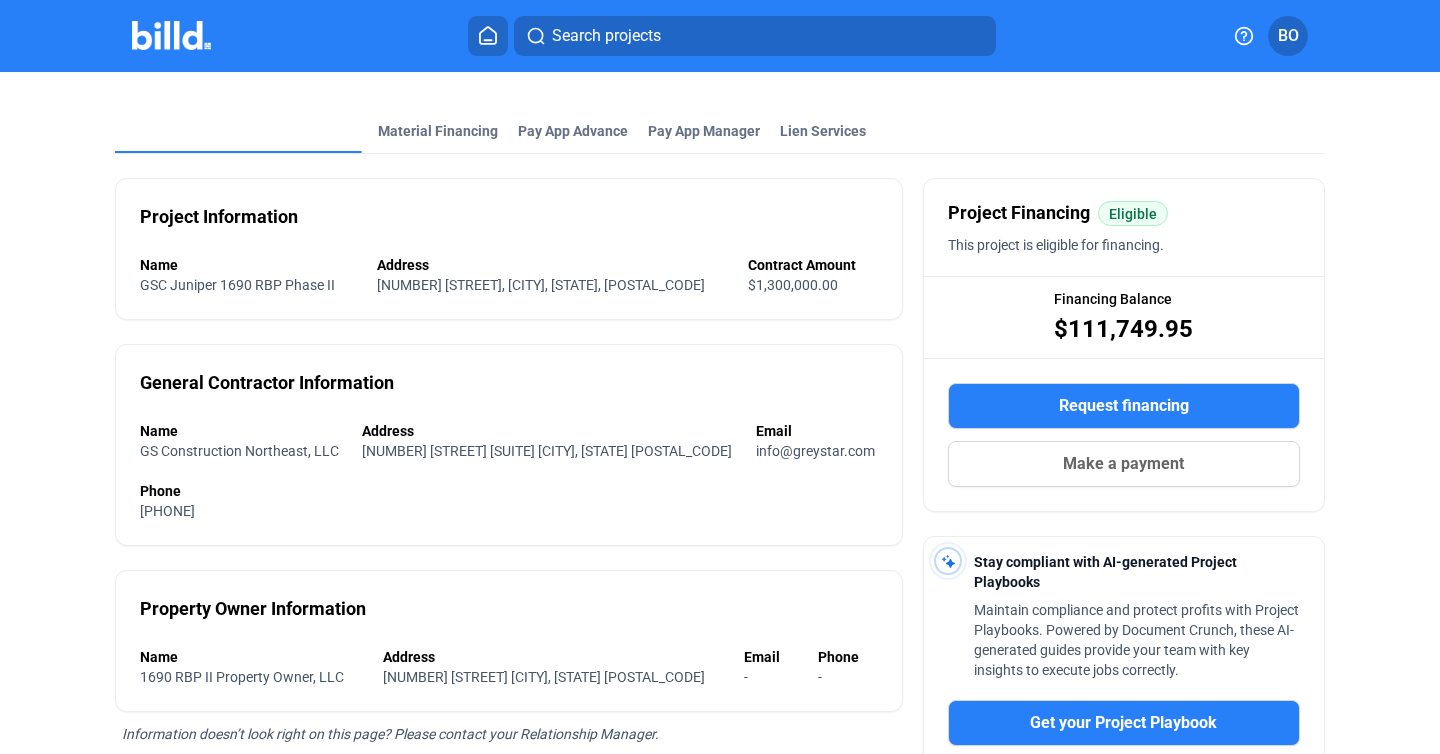 click on "Project Overview" at bounding box center [173, 247] 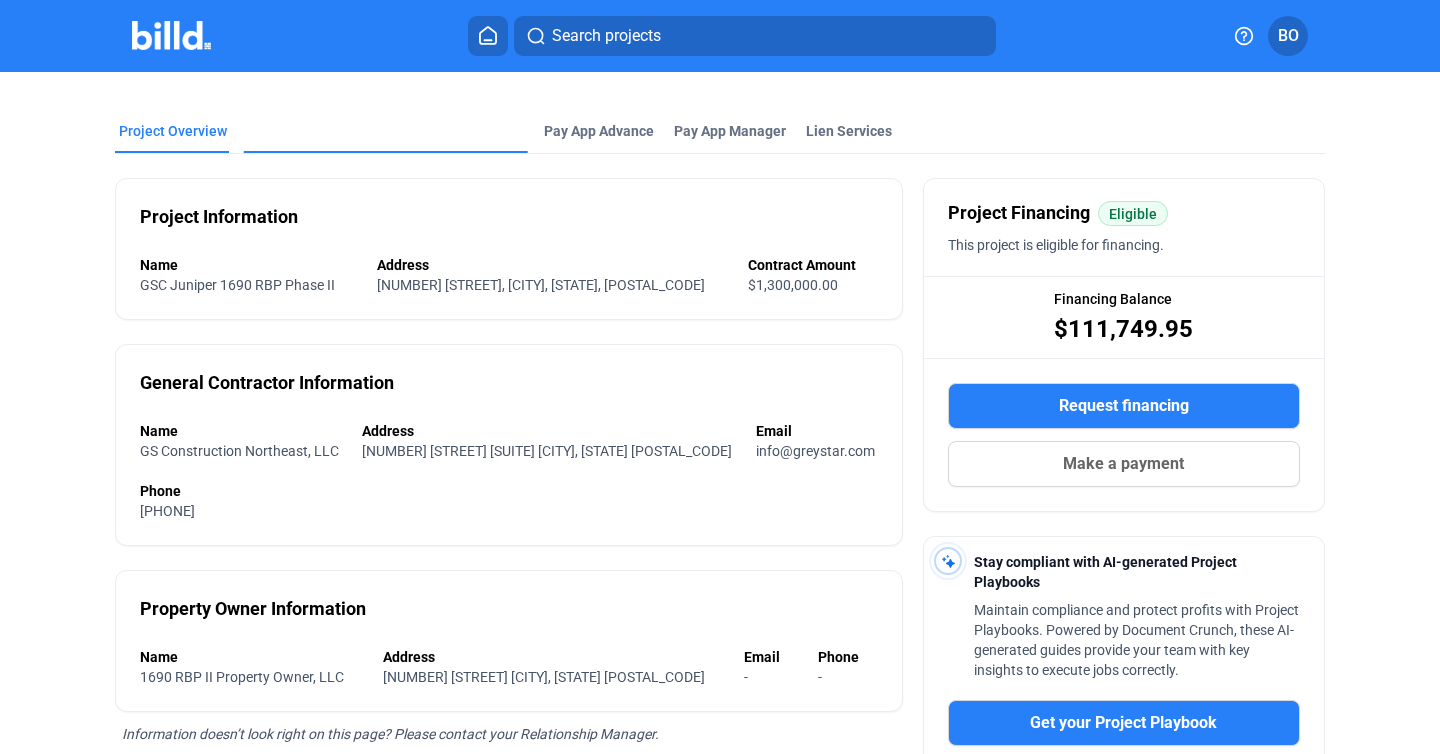 click on "Material Financing" at bounding box center (307, 273) 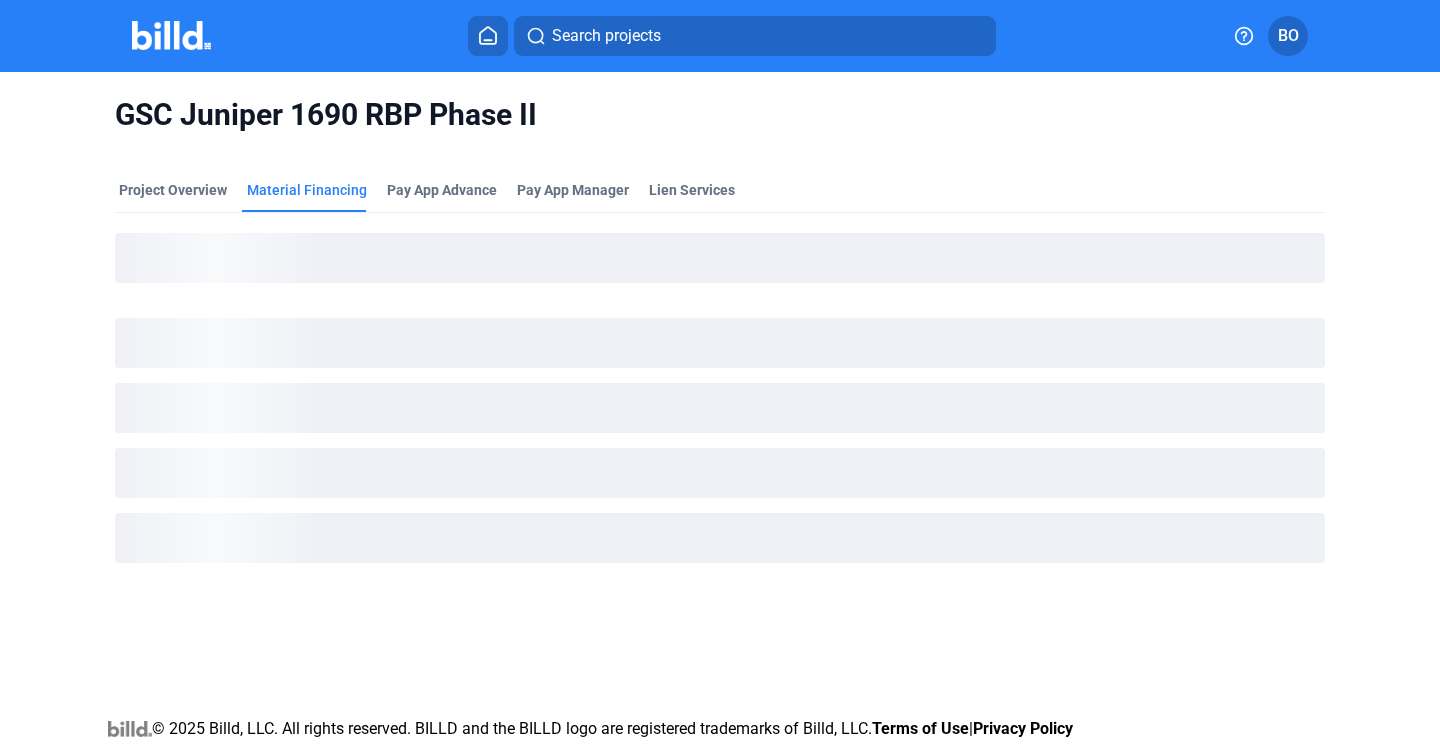 click at bounding box center (171, 35) 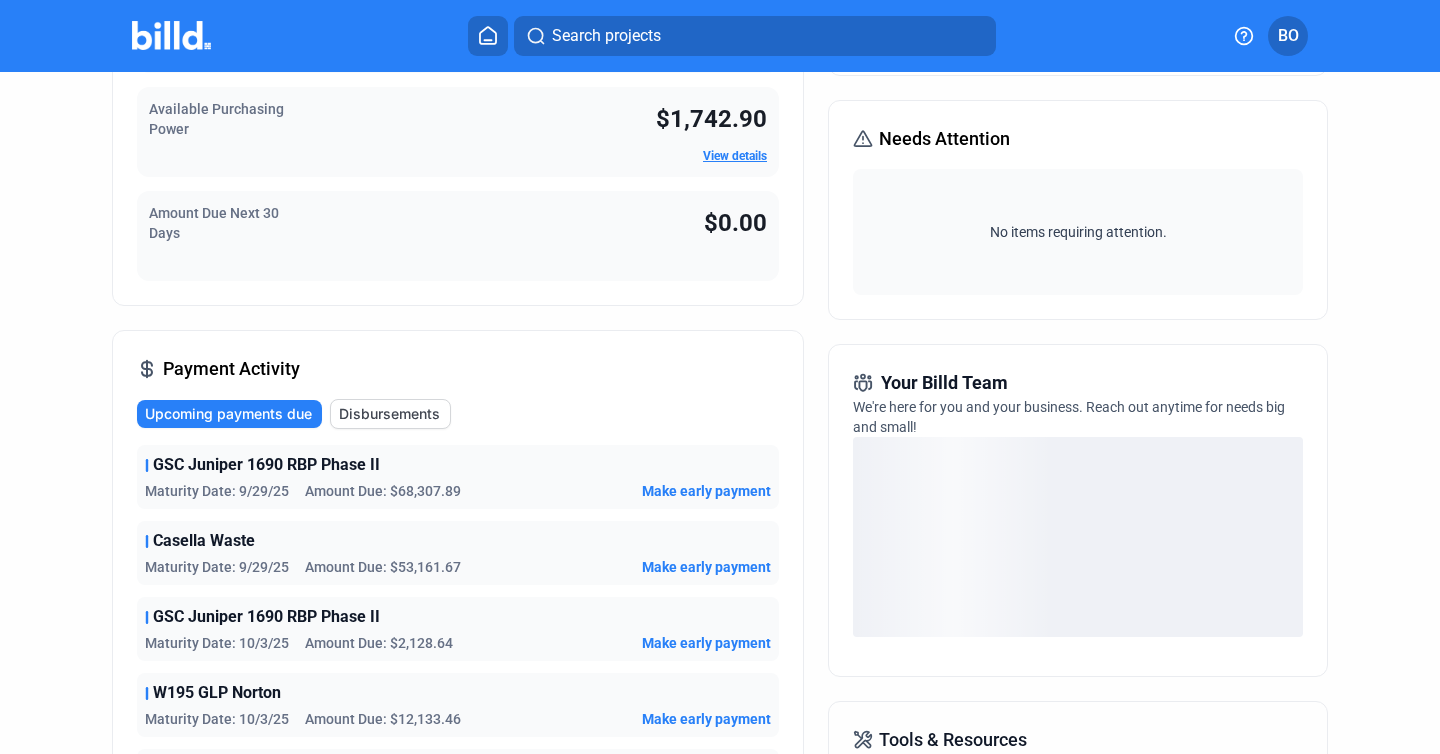 scroll, scrollTop: 0, scrollLeft: 0, axis: both 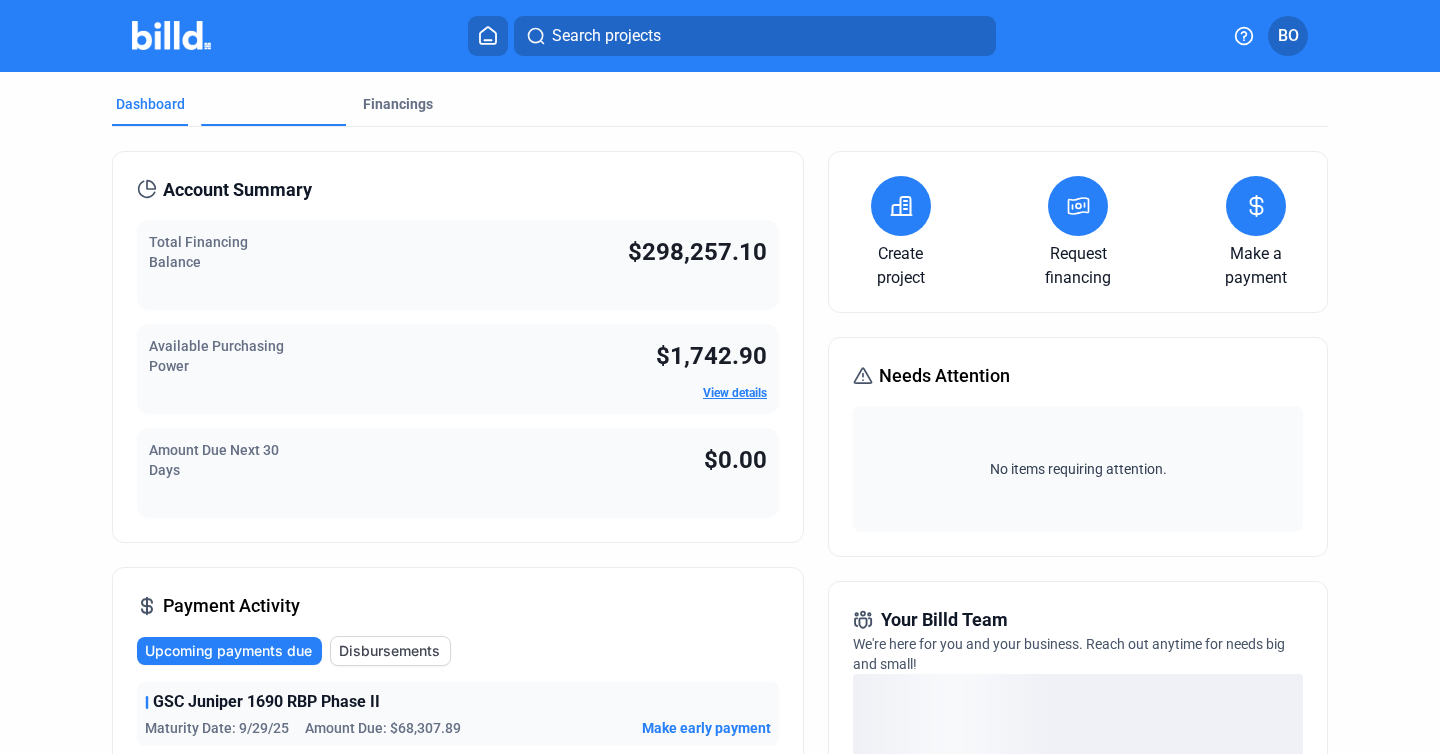 click on "Projects" at bounding box center [231, 174] 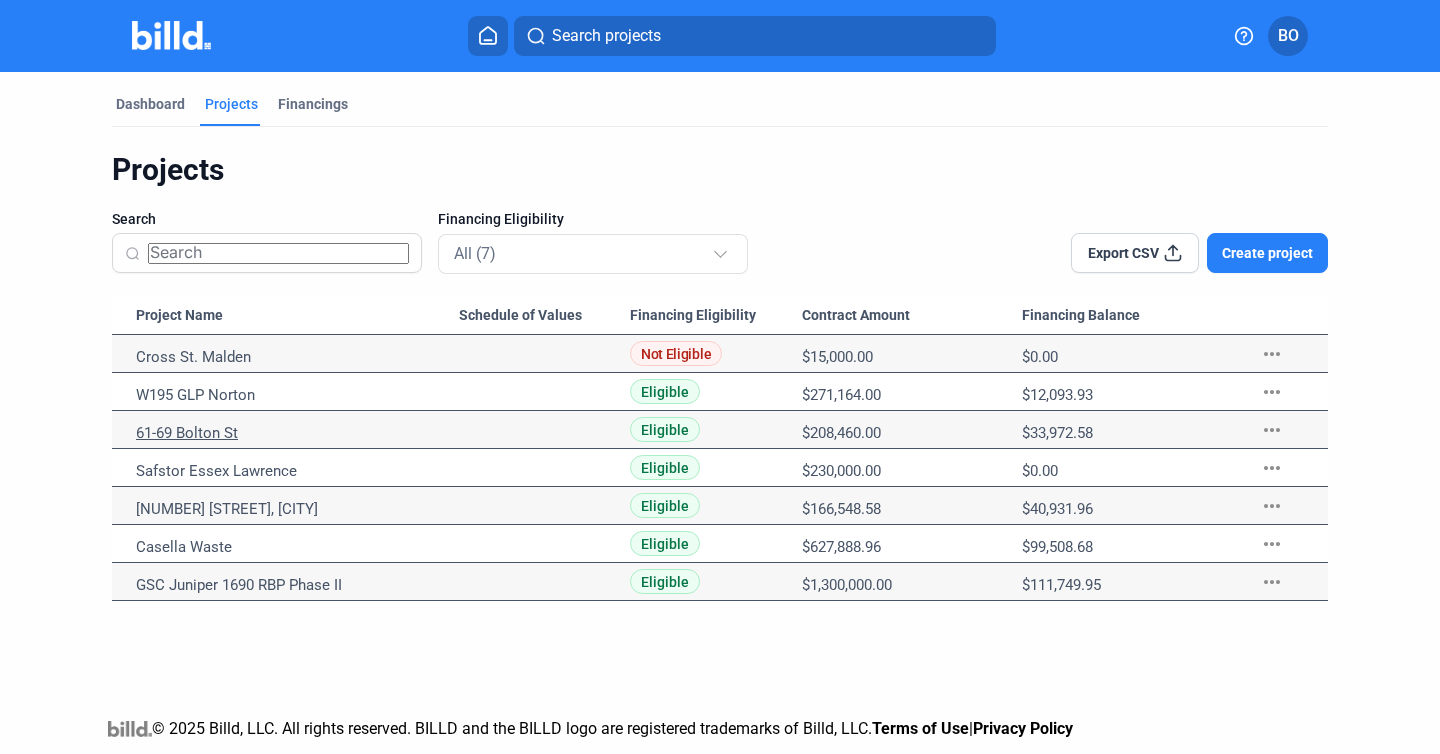 click on "61-69 Bolton St" at bounding box center [297, 357] 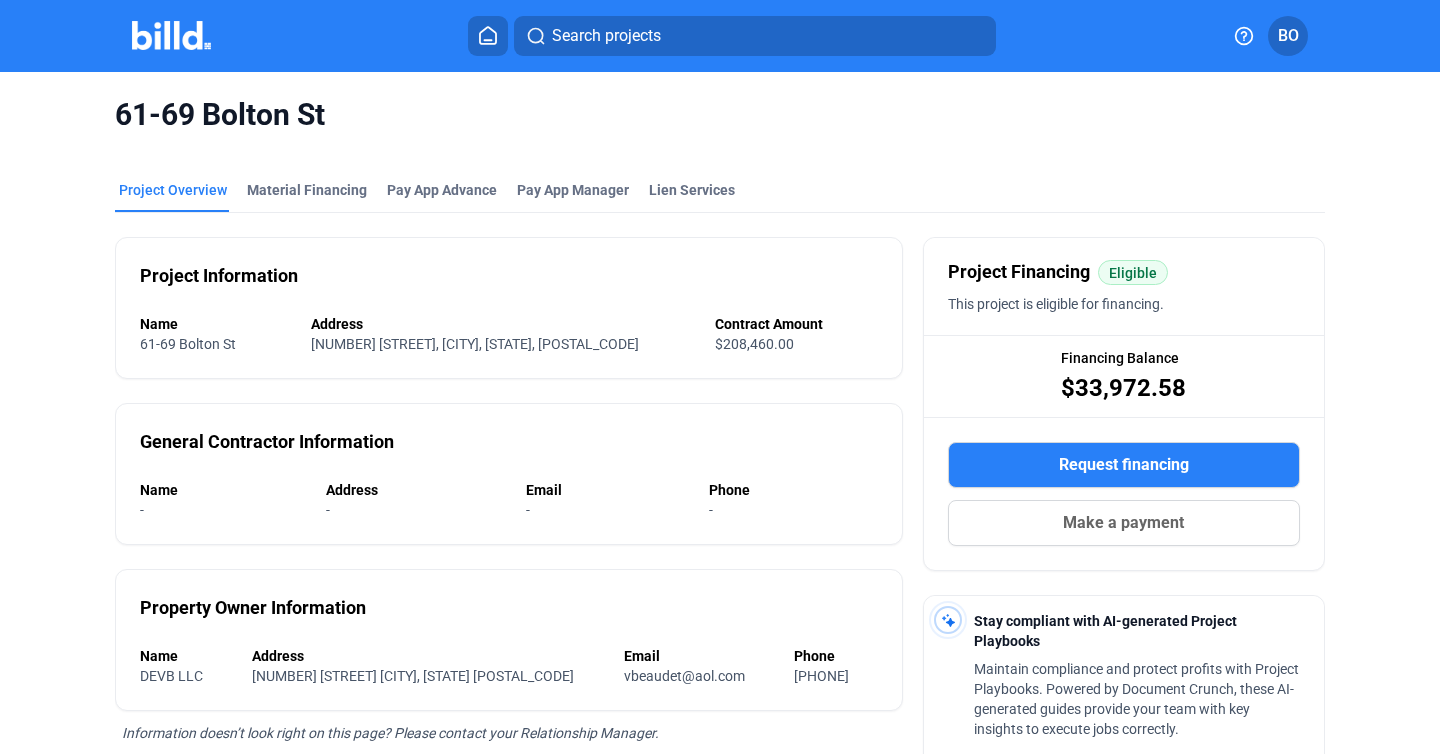 drag, startPoint x: 1207, startPoint y: 392, endPoint x: 1067, endPoint y: 390, distance: 140.01428 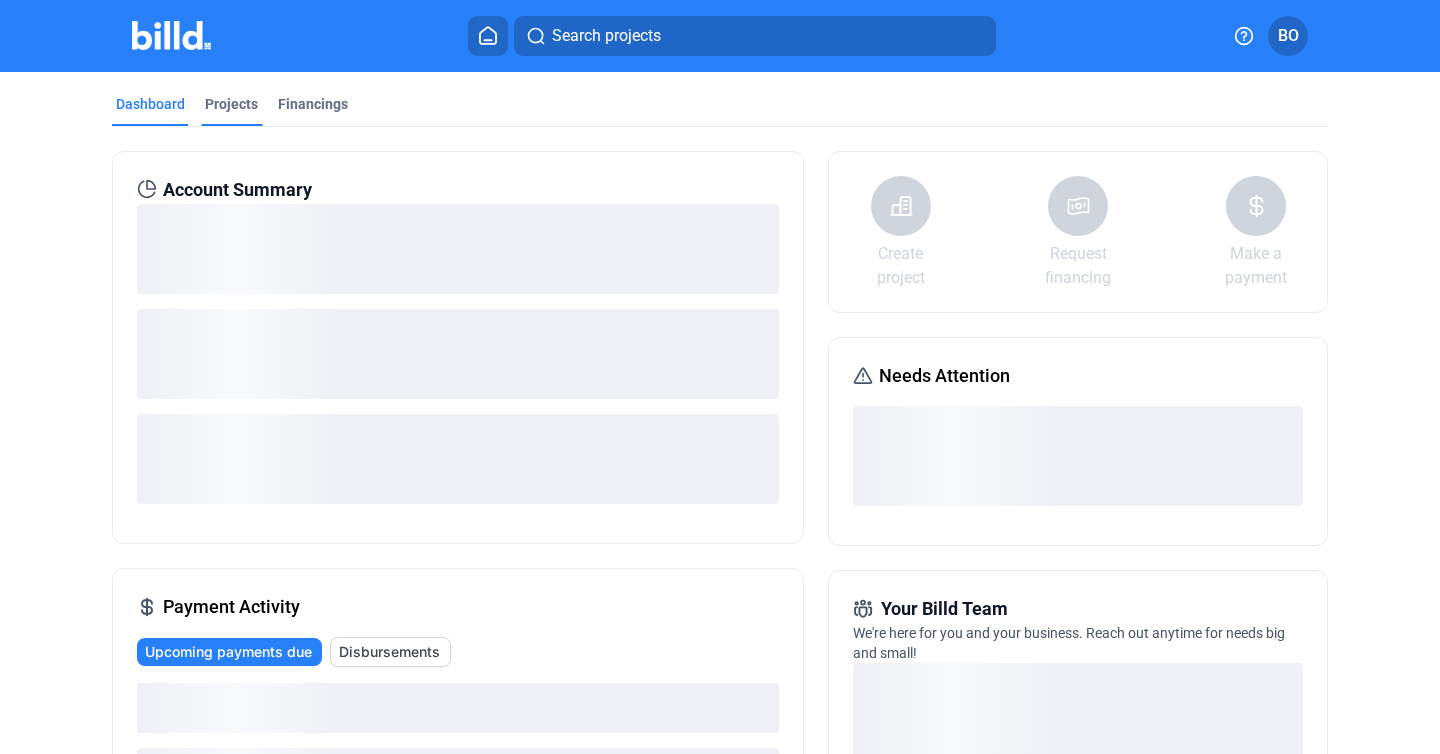 click on "Projects" at bounding box center (231, 104) 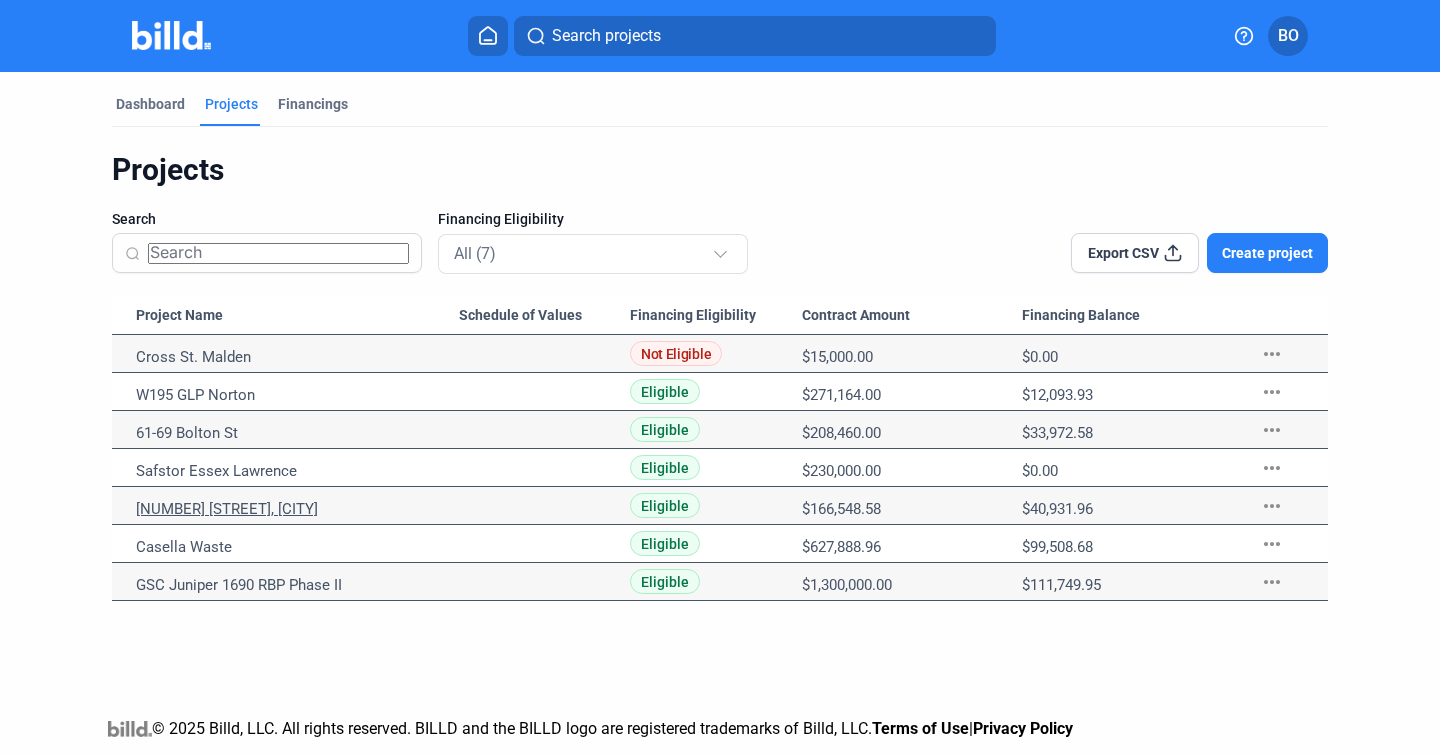 click on "[NUMBER] [STREET], [CITY]" at bounding box center [297, 357] 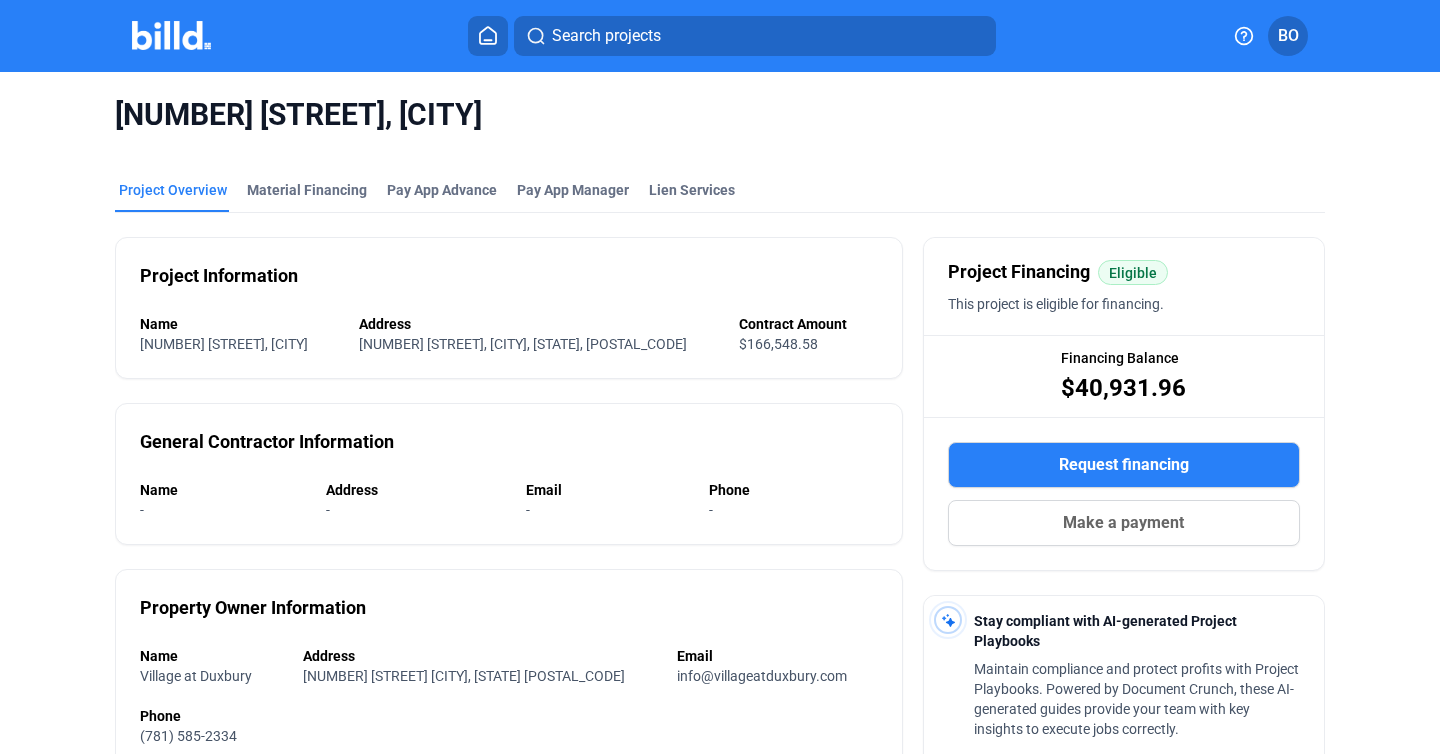 drag, startPoint x: 1179, startPoint y: 385, endPoint x: 1073, endPoint y: 395, distance: 106.47065 